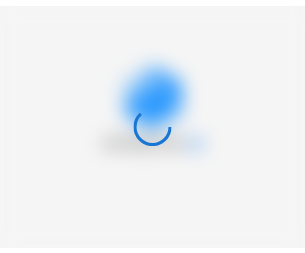 scroll, scrollTop: 0, scrollLeft: 0, axis: both 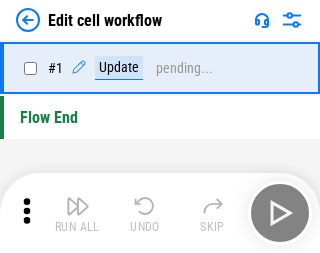 click at bounding box center [78, 206] 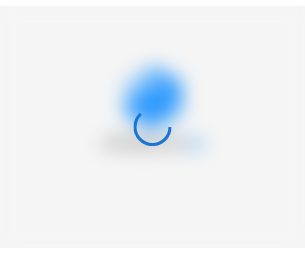 scroll, scrollTop: 0, scrollLeft: 0, axis: both 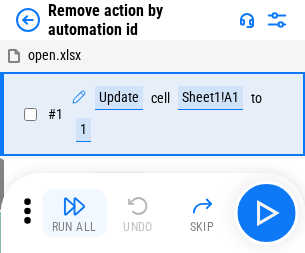 click at bounding box center [74, 206] 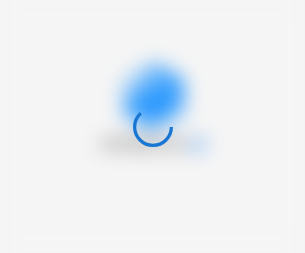 scroll, scrollTop: 0, scrollLeft: 0, axis: both 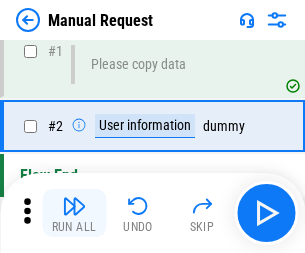 click at bounding box center [74, 206] 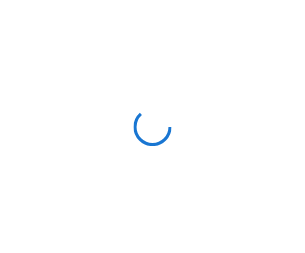 scroll, scrollTop: 0, scrollLeft: 0, axis: both 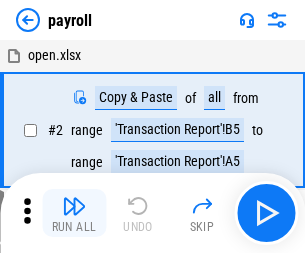 click at bounding box center [74, 206] 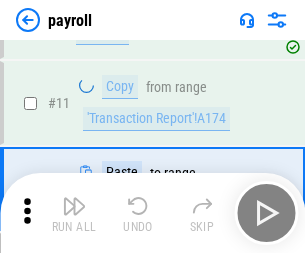 scroll, scrollTop: 122, scrollLeft: 0, axis: vertical 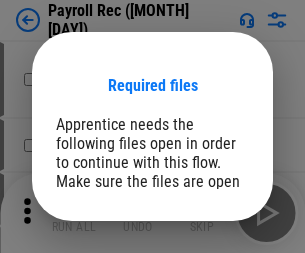 click on "Open" at bounding box center [209, 287] 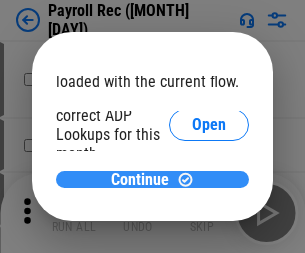 click on "Continue" at bounding box center (140, 180) 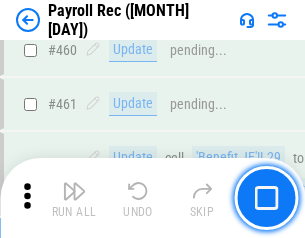 scroll, scrollTop: 10658, scrollLeft: 0, axis: vertical 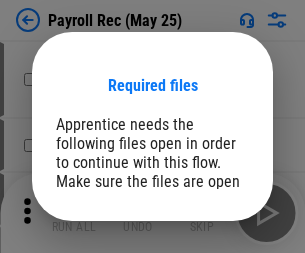 click on "Open" at bounding box center (209, 287) 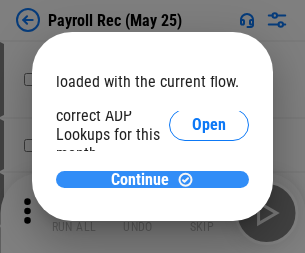 click on "Continue" at bounding box center [140, 180] 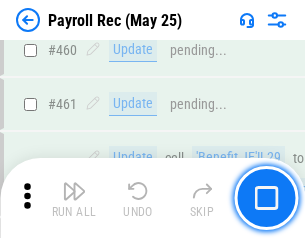 scroll, scrollTop: 10658, scrollLeft: 0, axis: vertical 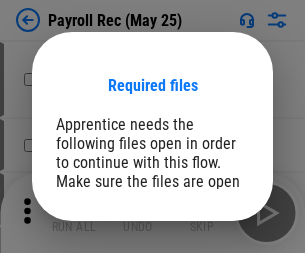 click on "Open" at bounding box center [209, 287] 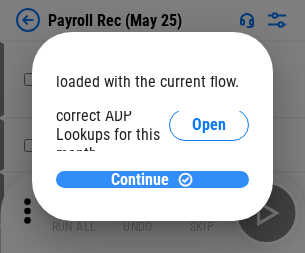 click on "Continue" at bounding box center (140, 180) 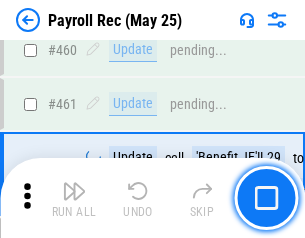 scroll, scrollTop: 10658, scrollLeft: 0, axis: vertical 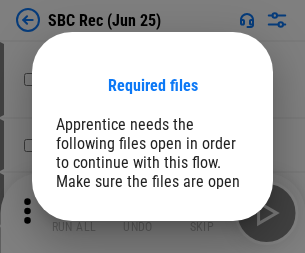 click on "Open" at bounding box center [209, 287] 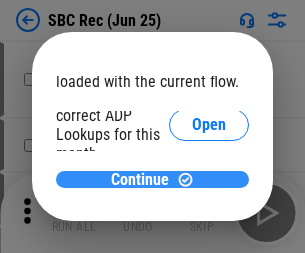click on "Continue" at bounding box center [140, 180] 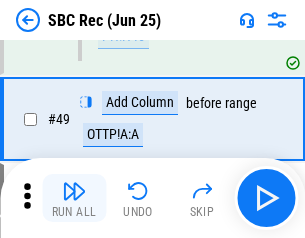 click at bounding box center (74, 191) 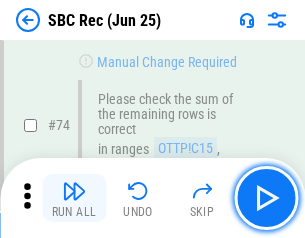 scroll, scrollTop: 2469, scrollLeft: 0, axis: vertical 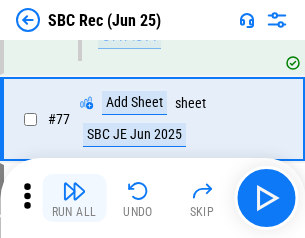 click at bounding box center [74, 191] 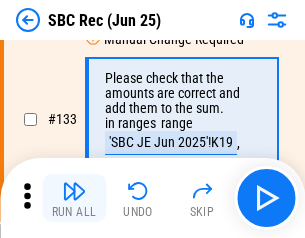 click at bounding box center (74, 191) 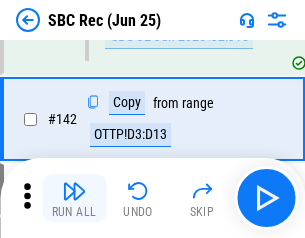 click at bounding box center [74, 191] 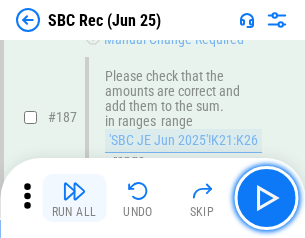 scroll, scrollTop: 5330, scrollLeft: 0, axis: vertical 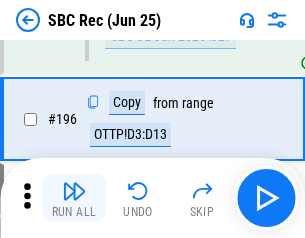 click at bounding box center (74, 191) 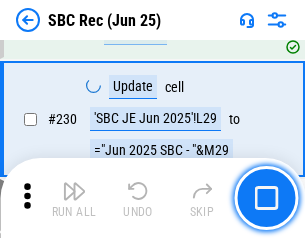 scroll, scrollTop: 6410, scrollLeft: 0, axis: vertical 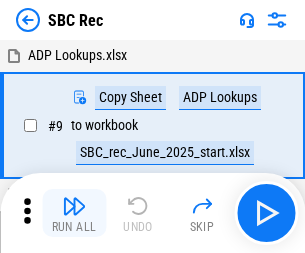 click at bounding box center (74, 206) 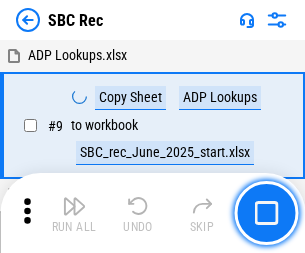 scroll, scrollTop: 120, scrollLeft: 0, axis: vertical 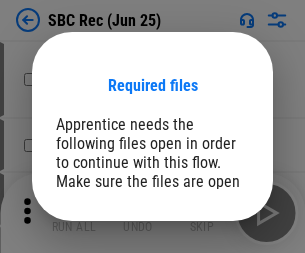 click on "Open" at bounding box center [209, 287] 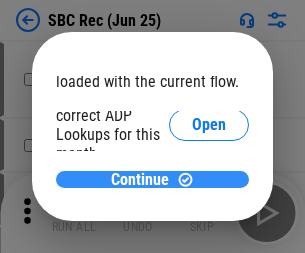 click on "Continue" at bounding box center [140, 180] 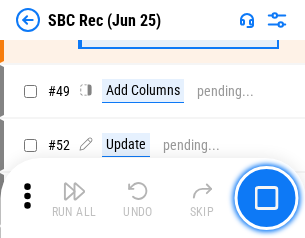 click at bounding box center [74, 191] 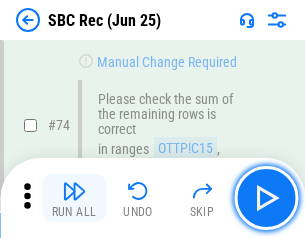 scroll, scrollTop: 2469, scrollLeft: 0, axis: vertical 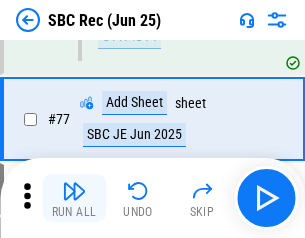 click at bounding box center [74, 191] 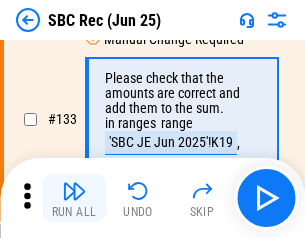 click at bounding box center (74, 191) 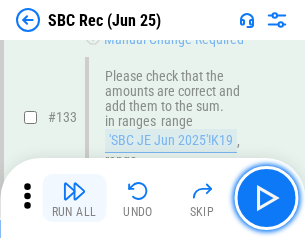 scroll, scrollTop: 4107, scrollLeft: 0, axis: vertical 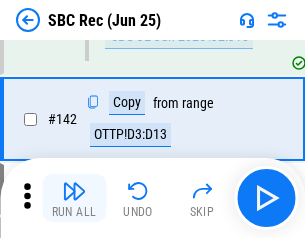 click at bounding box center (74, 191) 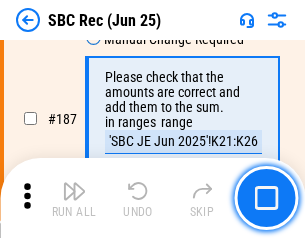 scroll, scrollTop: 5330, scrollLeft: 0, axis: vertical 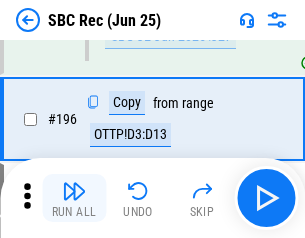 click at bounding box center (74, 191) 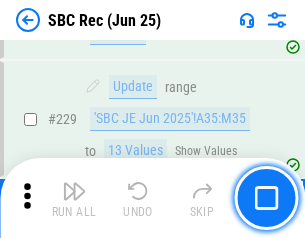 scroll, scrollTop: 6410, scrollLeft: 0, axis: vertical 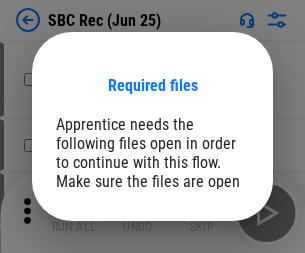 click on "Open" at bounding box center (209, 287) 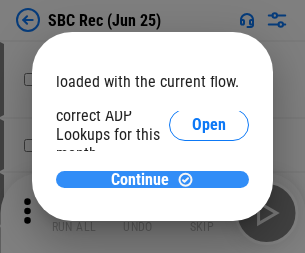 click on "Continue" at bounding box center (140, 180) 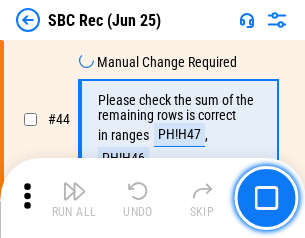 click at bounding box center [74, 191] 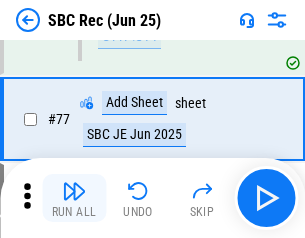 click at bounding box center [74, 191] 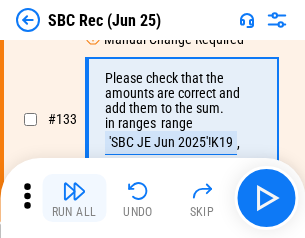 click at bounding box center (74, 191) 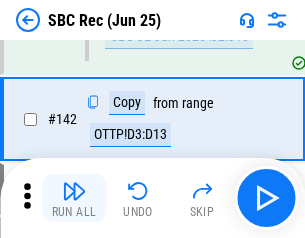 click at bounding box center (74, 191) 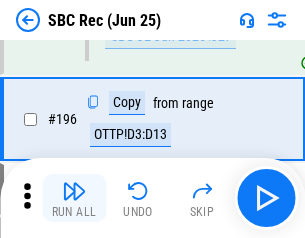 click at bounding box center (74, 191) 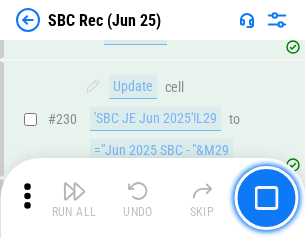 scroll, scrollTop: 6410, scrollLeft: 0, axis: vertical 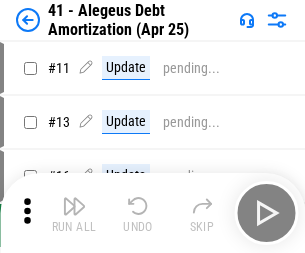 click at bounding box center (74, 206) 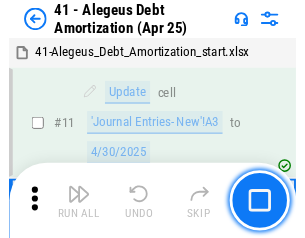 scroll, scrollTop: 247, scrollLeft: 0, axis: vertical 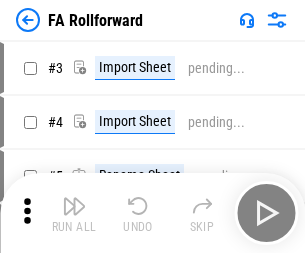 click at bounding box center [74, 206] 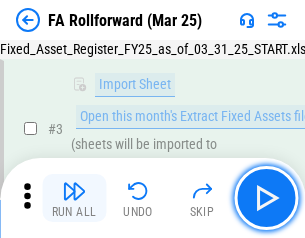 scroll, scrollTop: 184, scrollLeft: 0, axis: vertical 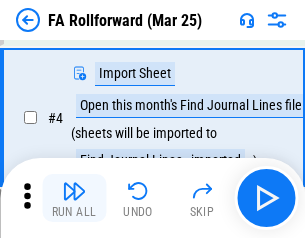 click at bounding box center (74, 191) 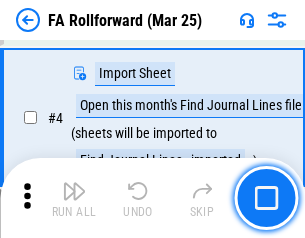 scroll, scrollTop: 313, scrollLeft: 0, axis: vertical 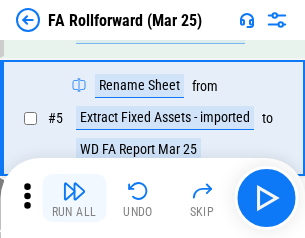 click at bounding box center (74, 191) 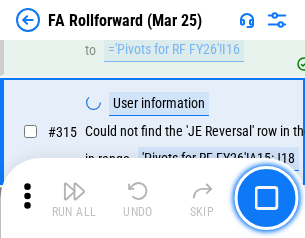 scroll, scrollTop: 9517, scrollLeft: 0, axis: vertical 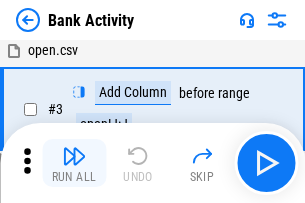 click at bounding box center [74, 156] 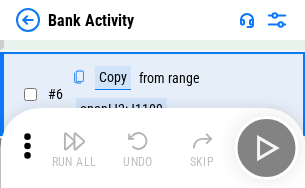 scroll, scrollTop: 192, scrollLeft: 0, axis: vertical 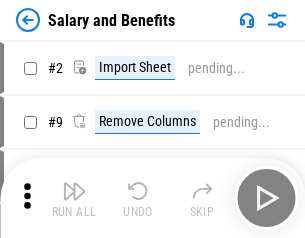 click at bounding box center [74, 191] 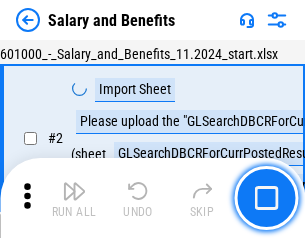 scroll, scrollTop: 145, scrollLeft: 0, axis: vertical 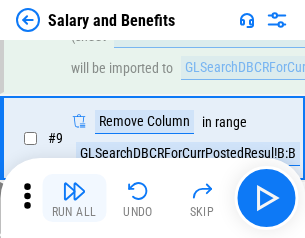 click at bounding box center [74, 191] 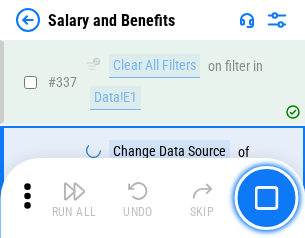 scroll, scrollTop: 9364, scrollLeft: 0, axis: vertical 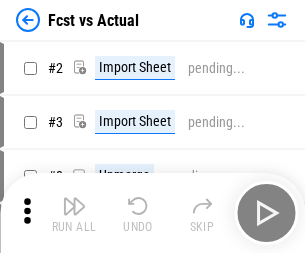 click at bounding box center [74, 206] 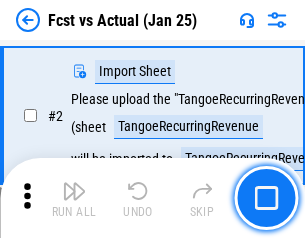 scroll, scrollTop: 187, scrollLeft: 0, axis: vertical 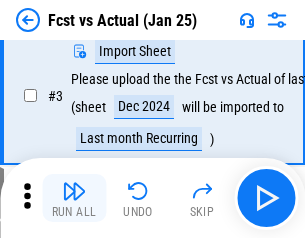 click at bounding box center [74, 191] 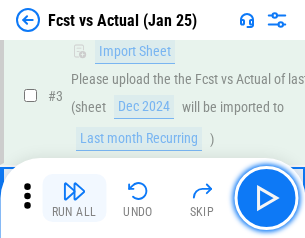 scroll, scrollTop: 300, scrollLeft: 0, axis: vertical 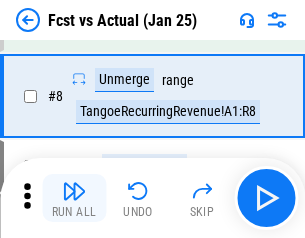 click at bounding box center [74, 191] 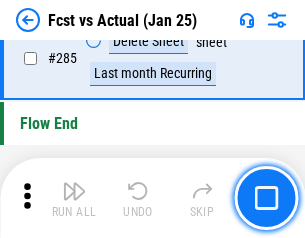 scroll, scrollTop: 9465, scrollLeft: 0, axis: vertical 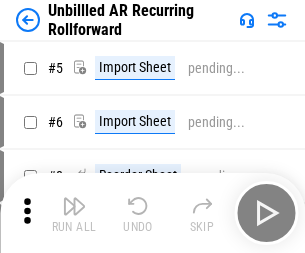 click at bounding box center (74, 206) 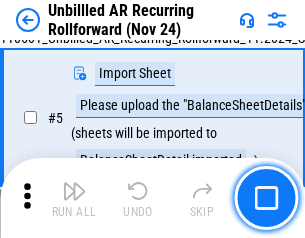 scroll, scrollTop: 188, scrollLeft: 0, axis: vertical 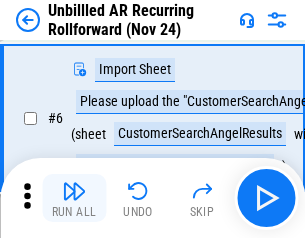 click at bounding box center (74, 191) 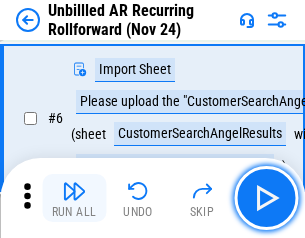 scroll, scrollTop: 322, scrollLeft: 0, axis: vertical 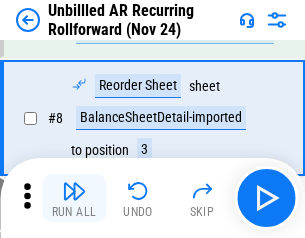 click at bounding box center (74, 191) 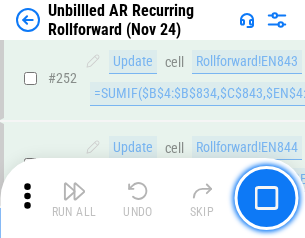 scroll, scrollTop: 6793, scrollLeft: 0, axis: vertical 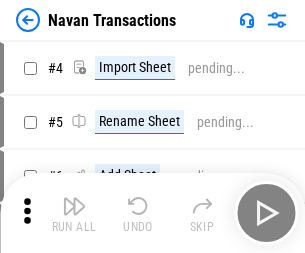 click at bounding box center (74, 206) 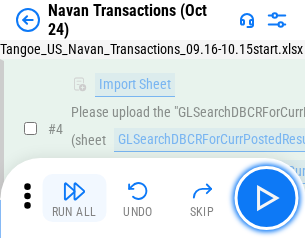 scroll, scrollTop: 168, scrollLeft: 0, axis: vertical 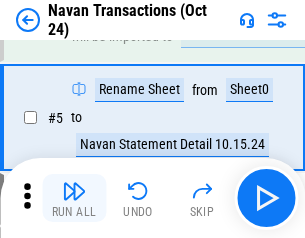 click at bounding box center [74, 191] 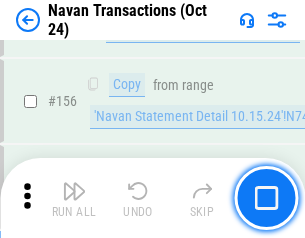 scroll, scrollTop: 6484, scrollLeft: 0, axis: vertical 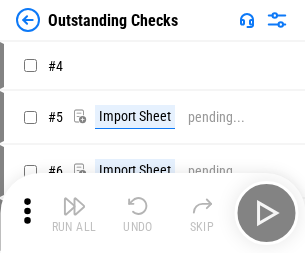 click at bounding box center [74, 206] 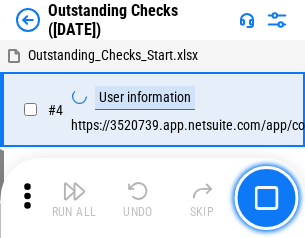 scroll, scrollTop: 209, scrollLeft: 0, axis: vertical 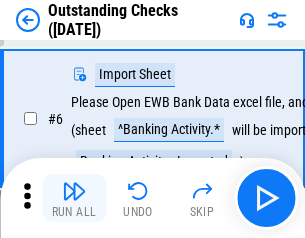 click at bounding box center [74, 191] 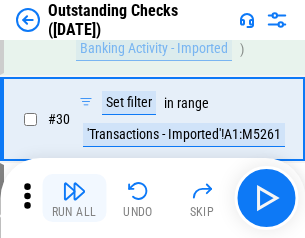 click at bounding box center [74, 191] 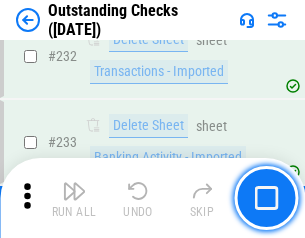 scroll, scrollTop: 6027, scrollLeft: 0, axis: vertical 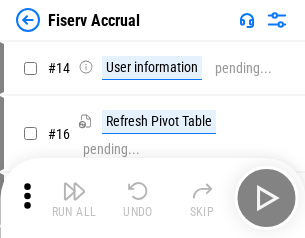 click at bounding box center [74, 191] 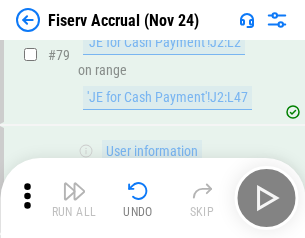 scroll, scrollTop: 2605, scrollLeft: 0, axis: vertical 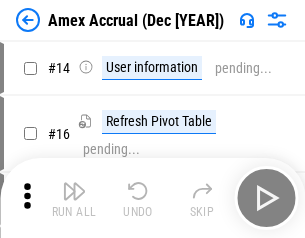 click at bounding box center (74, 191) 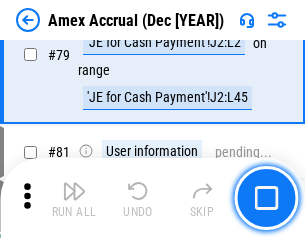 scroll, scrollTop: 2550, scrollLeft: 0, axis: vertical 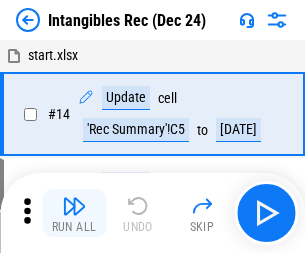 click at bounding box center [74, 206] 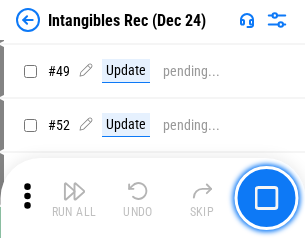scroll, scrollTop: 779, scrollLeft: 0, axis: vertical 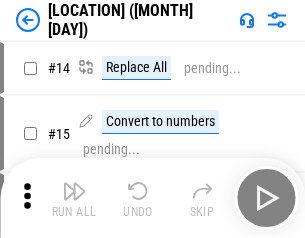 click at bounding box center (74, 191) 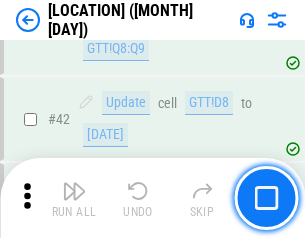 scroll, scrollTop: 2501, scrollLeft: 0, axis: vertical 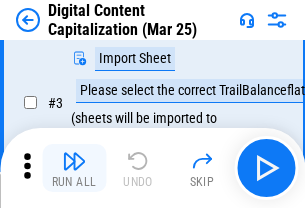 click at bounding box center (74, 161) 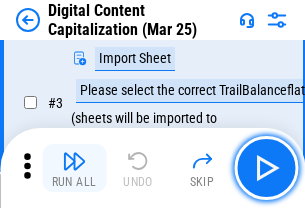 scroll, scrollTop: 187, scrollLeft: 0, axis: vertical 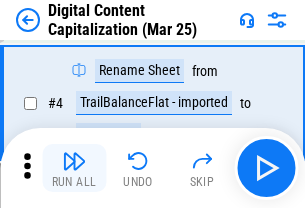 click at bounding box center (74, 161) 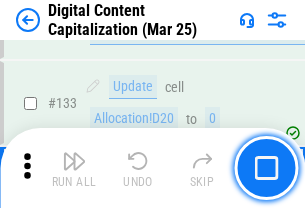 scroll, scrollTop: 2121, scrollLeft: 0, axis: vertical 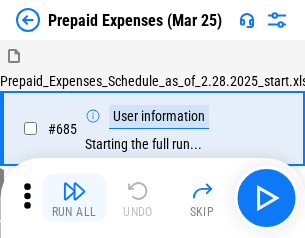 click at bounding box center [74, 191] 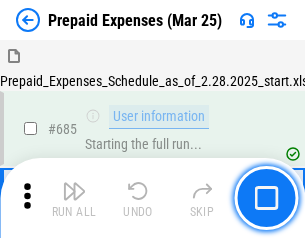 scroll, scrollTop: 4993, scrollLeft: 0, axis: vertical 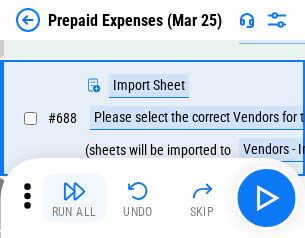 click at bounding box center [74, 191] 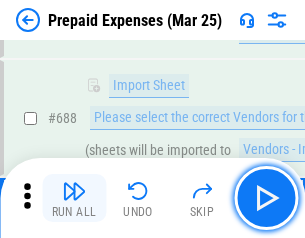 scroll, scrollTop: 5095, scrollLeft: 0, axis: vertical 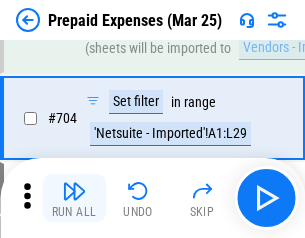 click at bounding box center [74, 191] 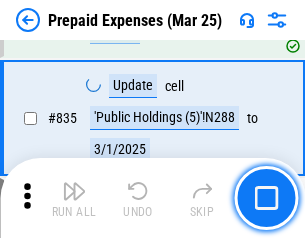 scroll, scrollTop: 7985, scrollLeft: 0, axis: vertical 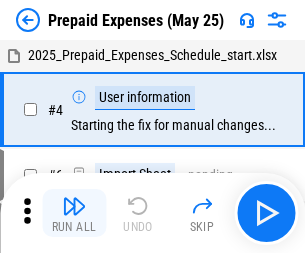 click at bounding box center [74, 206] 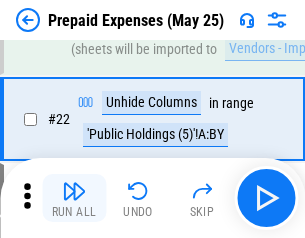 click at bounding box center [74, 191] 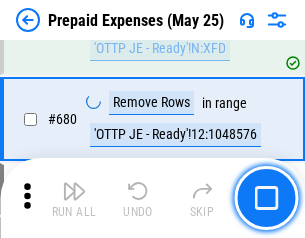 scroll, scrollTop: 6734, scrollLeft: 0, axis: vertical 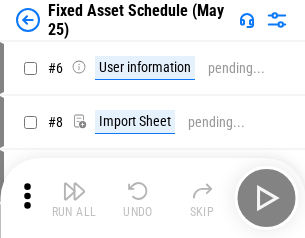 click at bounding box center (74, 191) 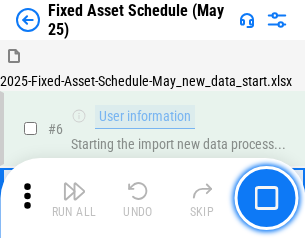 scroll, scrollTop: 210, scrollLeft: 0, axis: vertical 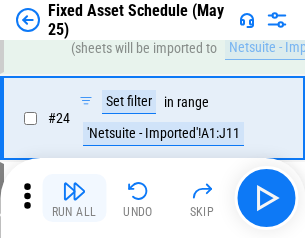 click at bounding box center (74, 191) 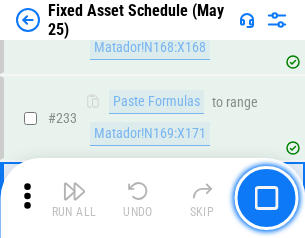 scroll, scrollTop: 6149, scrollLeft: 0, axis: vertical 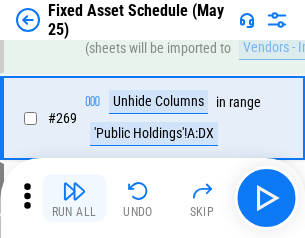 click at bounding box center (74, 191) 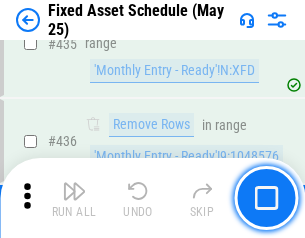 scroll, scrollTop: 8848, scrollLeft: 0, axis: vertical 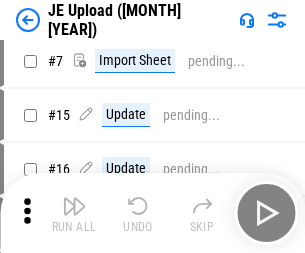 click at bounding box center [74, 206] 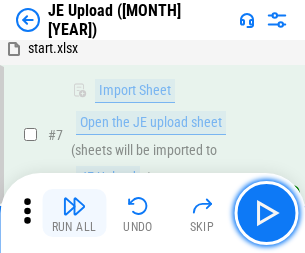 scroll, scrollTop: 145, scrollLeft: 0, axis: vertical 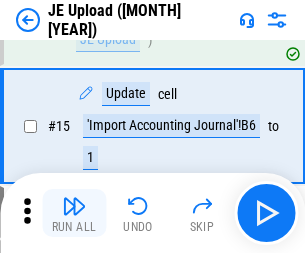 click at bounding box center (74, 206) 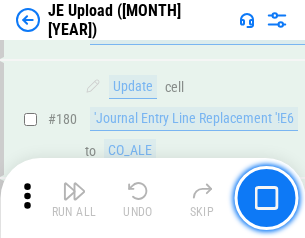 scroll, scrollTop: 4223, scrollLeft: 0, axis: vertical 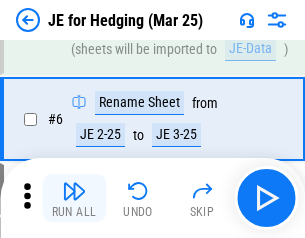 click at bounding box center (74, 191) 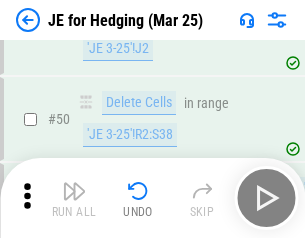 scroll, scrollTop: 1295, scrollLeft: 0, axis: vertical 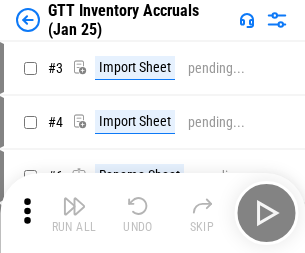 click at bounding box center [74, 206] 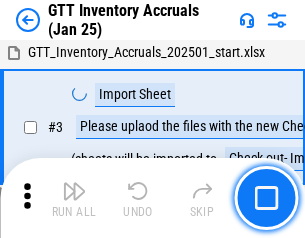 scroll, scrollTop: 129, scrollLeft: 0, axis: vertical 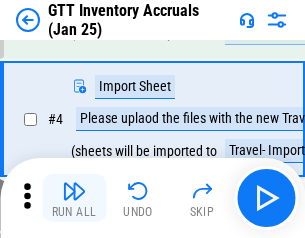 click at bounding box center (74, 191) 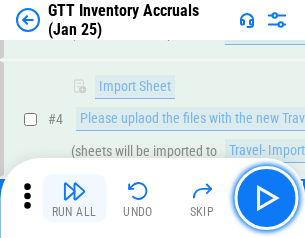 scroll, scrollTop: 231, scrollLeft: 0, axis: vertical 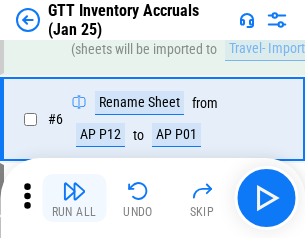 click at bounding box center [74, 191] 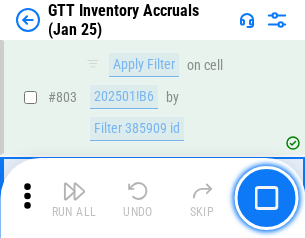 scroll, scrollTop: 15134, scrollLeft: 0, axis: vertical 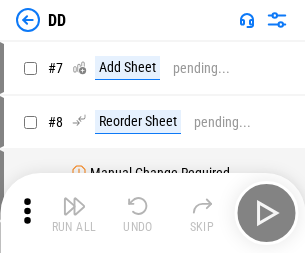 click at bounding box center (74, 206) 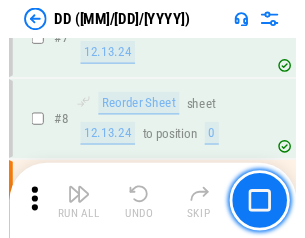 scroll, scrollTop: 201, scrollLeft: 0, axis: vertical 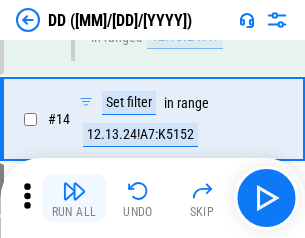 click at bounding box center [74, 191] 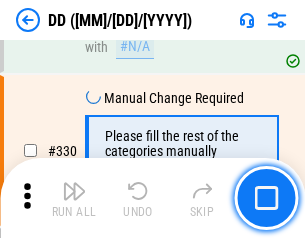 scroll, scrollTop: 8788, scrollLeft: 0, axis: vertical 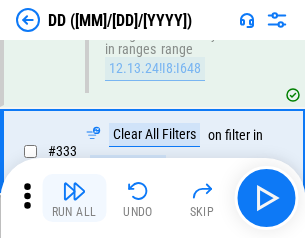 click at bounding box center [74, 191] 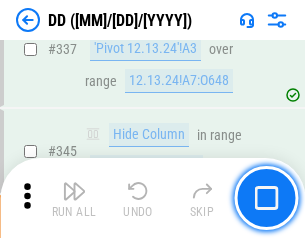 scroll, scrollTop: 9296, scrollLeft: 0, axis: vertical 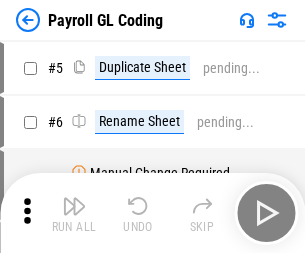 click at bounding box center (74, 206) 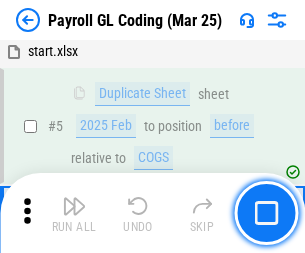 scroll, scrollTop: 233, scrollLeft: 0, axis: vertical 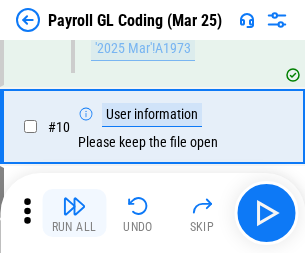 click at bounding box center (74, 206) 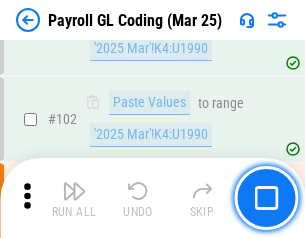scroll, scrollTop: 4684, scrollLeft: 0, axis: vertical 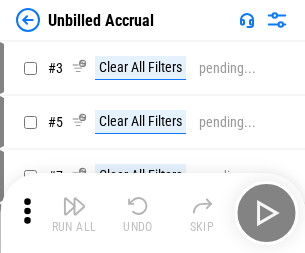 click at bounding box center [74, 206] 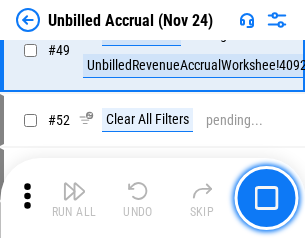 scroll, scrollTop: 1814, scrollLeft: 0, axis: vertical 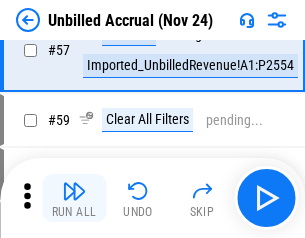 click at bounding box center (74, 191) 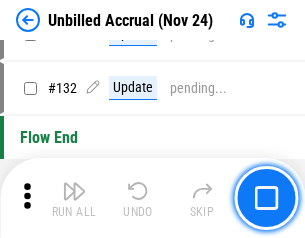 scroll, scrollTop: 5934, scrollLeft: 0, axis: vertical 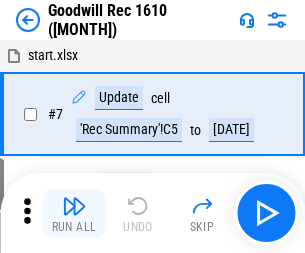 click at bounding box center (74, 206) 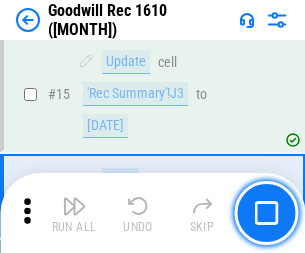 scroll, scrollTop: 342, scrollLeft: 0, axis: vertical 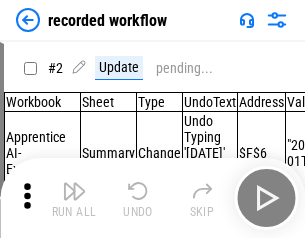 click at bounding box center [74, 191] 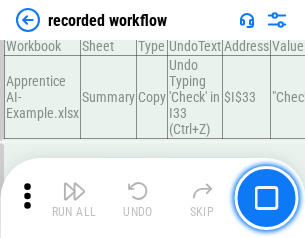 scroll, scrollTop: 6251, scrollLeft: 0, axis: vertical 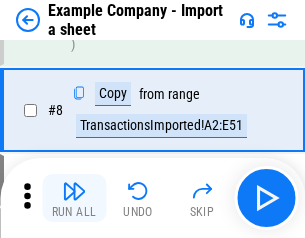 click at bounding box center [74, 191] 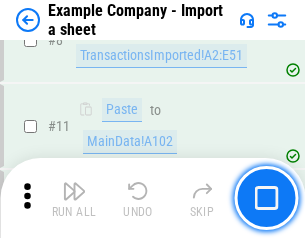 scroll, scrollTop: 426, scrollLeft: 0, axis: vertical 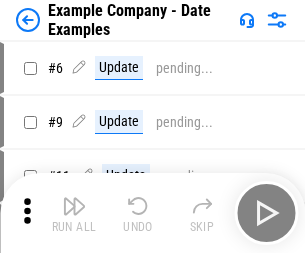 click at bounding box center (74, 206) 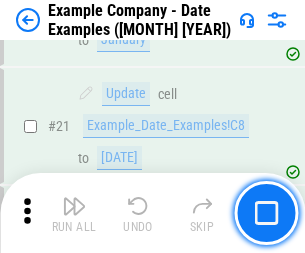 scroll, scrollTop: 948, scrollLeft: 0, axis: vertical 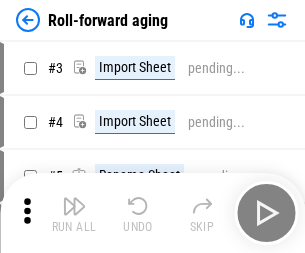 click at bounding box center [74, 206] 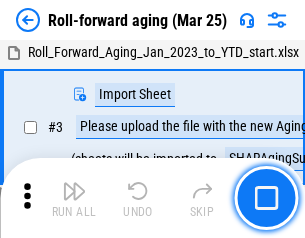 scroll, scrollTop: 129, scrollLeft: 0, axis: vertical 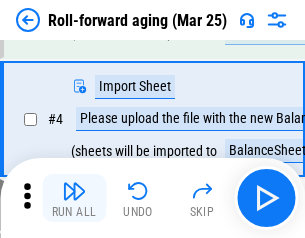 click at bounding box center [74, 191] 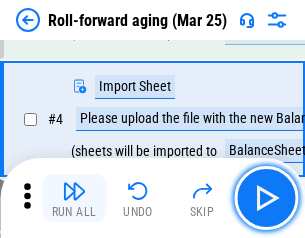 scroll, scrollTop: 247, scrollLeft: 0, axis: vertical 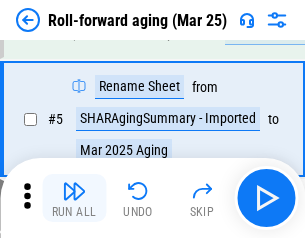 click at bounding box center [74, 191] 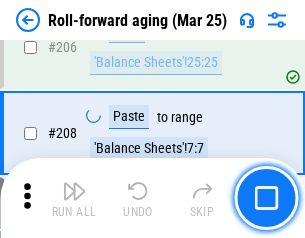 scroll, scrollTop: 6309, scrollLeft: 0, axis: vertical 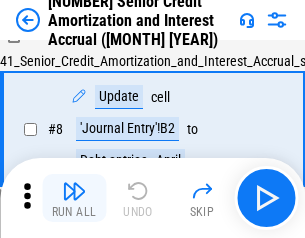 click at bounding box center (74, 191) 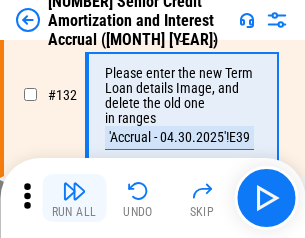 click at bounding box center (74, 191) 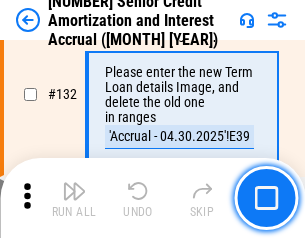 scroll, scrollTop: 2045, scrollLeft: 0, axis: vertical 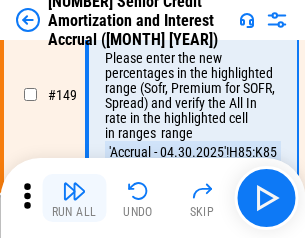 click at bounding box center (74, 191) 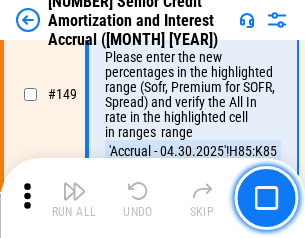 scroll, scrollTop: 2232, scrollLeft: 0, axis: vertical 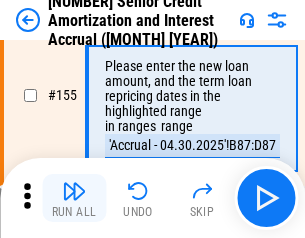click at bounding box center [74, 191] 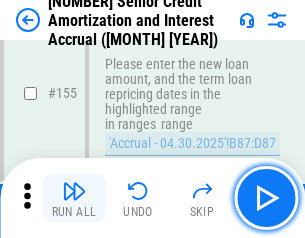 scroll, scrollTop: 2363, scrollLeft: 0, axis: vertical 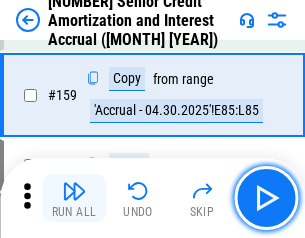 click at bounding box center (74, 191) 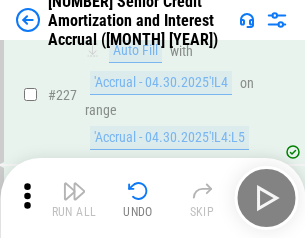 scroll, scrollTop: 4404, scrollLeft: 0, axis: vertical 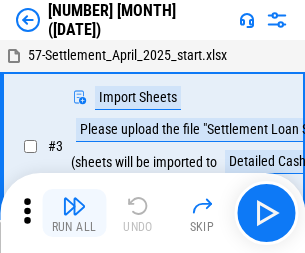 click at bounding box center [74, 206] 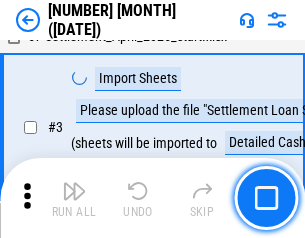 scroll, scrollTop: 145, scrollLeft: 0, axis: vertical 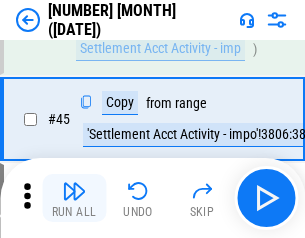 click at bounding box center (74, 191) 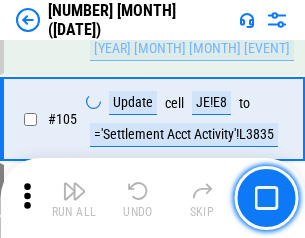 scroll, scrollTop: 1263, scrollLeft: 0, axis: vertical 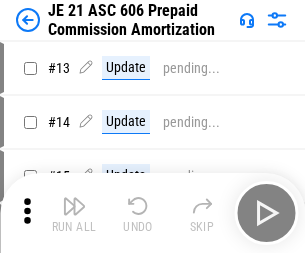 click at bounding box center (74, 206) 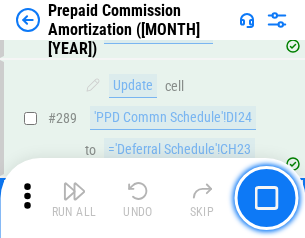 scroll, scrollTop: 3680, scrollLeft: 0, axis: vertical 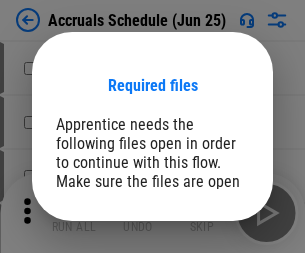 click on "Open" at bounding box center (209, 278) 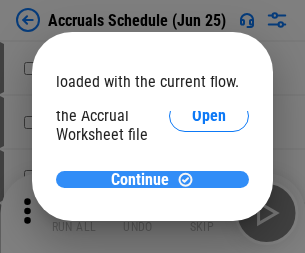 click on "Continue" at bounding box center [140, 180] 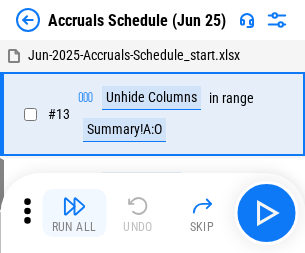 click at bounding box center (74, 206) 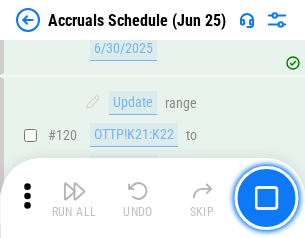 scroll, scrollTop: 2736, scrollLeft: 0, axis: vertical 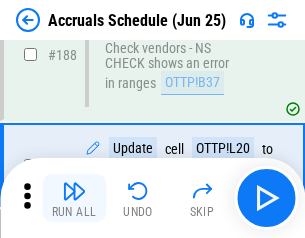 click at bounding box center [74, 191] 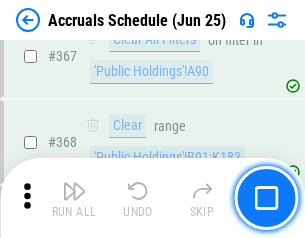 scroll, scrollTop: 6200, scrollLeft: 0, axis: vertical 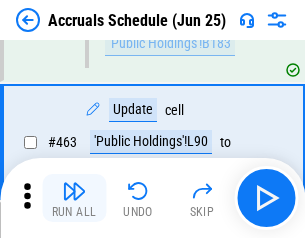 click at bounding box center (74, 191) 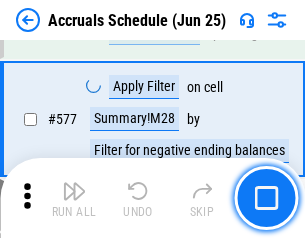 scroll, scrollTop: 8907, scrollLeft: 0, axis: vertical 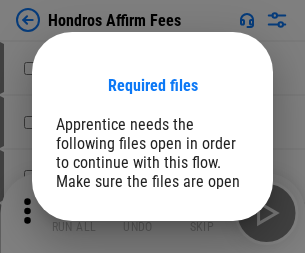 click on "Open" at bounding box center (209, 268) 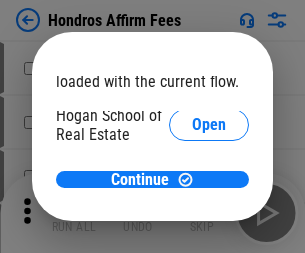 click on "Open" at bounding box center [209, 221] 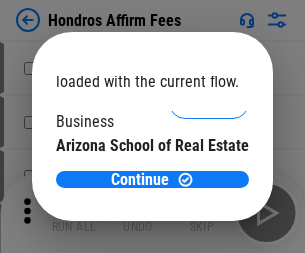 click on "Open" at bounding box center (209, 195) 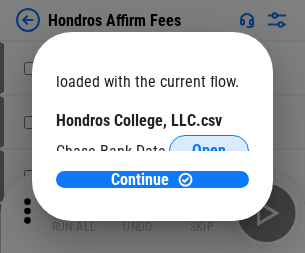 click on "Open" at bounding box center (209, 151) 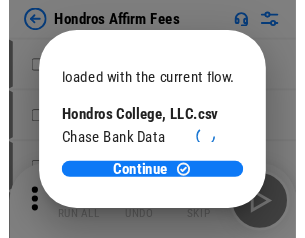 scroll, scrollTop: 314, scrollLeft: 0, axis: vertical 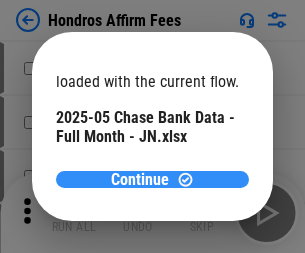click on "Continue" at bounding box center [140, 180] 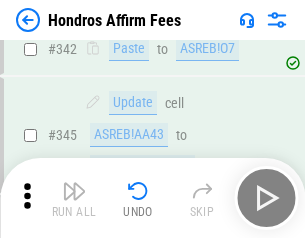 scroll, scrollTop: 4545, scrollLeft: 0, axis: vertical 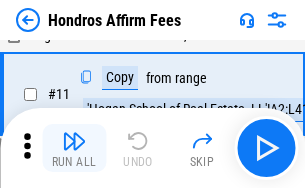 click at bounding box center (74, 141) 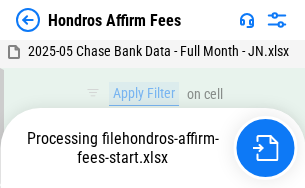 scroll, scrollTop: 4352, scrollLeft: 0, axis: vertical 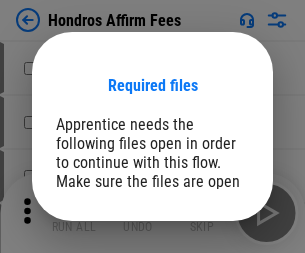 click on "Open" at bounding box center [209, 268] 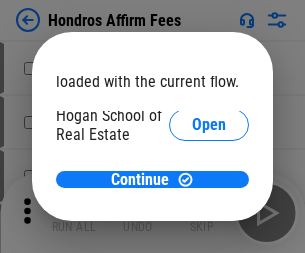 click on "Open" at bounding box center (209, 221) 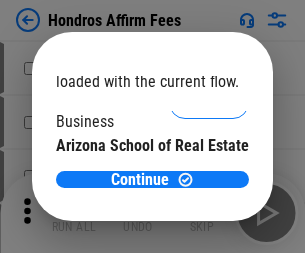 click on "Open" at bounding box center [209, 195] 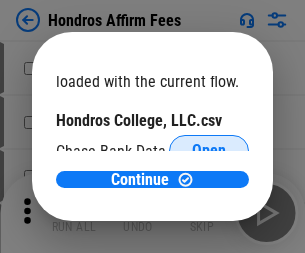 click on "Open" at bounding box center (209, 151) 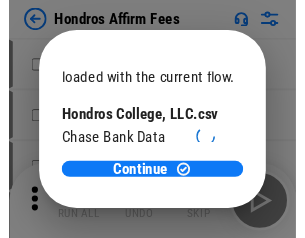 scroll, scrollTop: 314, scrollLeft: 0, axis: vertical 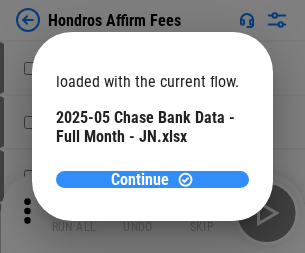 click on "Continue" at bounding box center [140, 180] 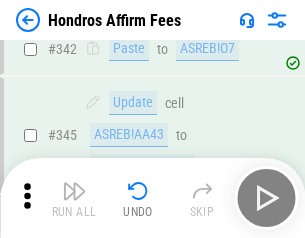 scroll, scrollTop: 4545, scrollLeft: 0, axis: vertical 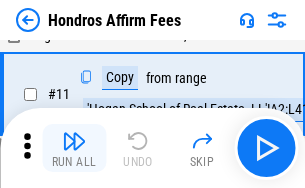 click at bounding box center (74, 141) 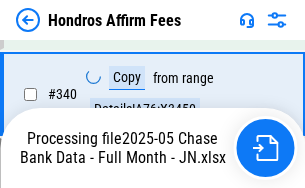 scroll, scrollTop: 4382, scrollLeft: 0, axis: vertical 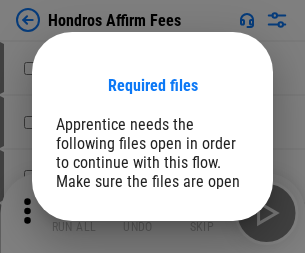 click on "Open" at bounding box center [209, 268] 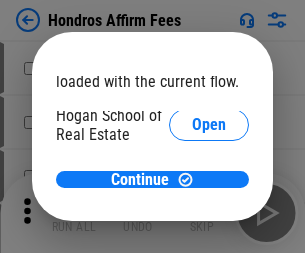 click on "Open" at bounding box center (209, 221) 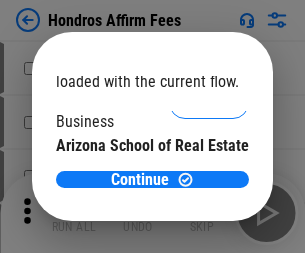 click on "Open" at bounding box center [209, 195] 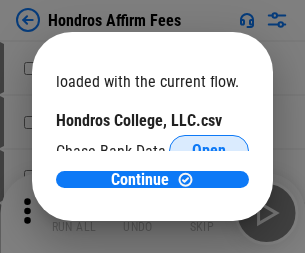 click on "Open" at bounding box center [209, 151] 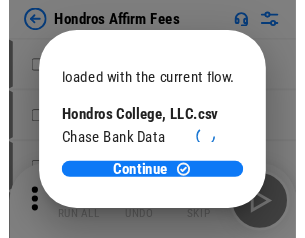 scroll, scrollTop: 314, scrollLeft: 0, axis: vertical 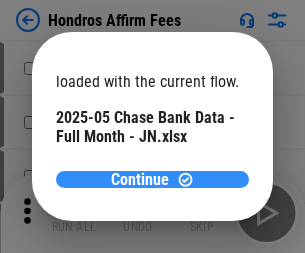 click on "Continue" at bounding box center (140, 180) 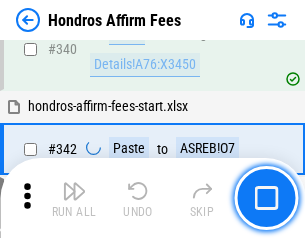 scroll, scrollTop: 4545, scrollLeft: 0, axis: vertical 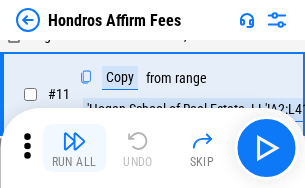 click at bounding box center [74, 141] 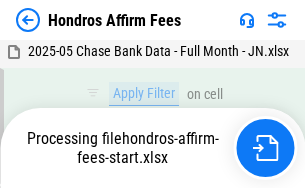 scroll, scrollTop: 4352, scrollLeft: 0, axis: vertical 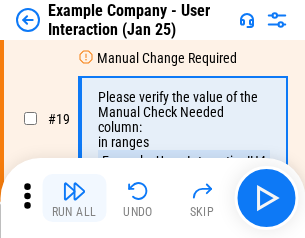 click at bounding box center [74, 191] 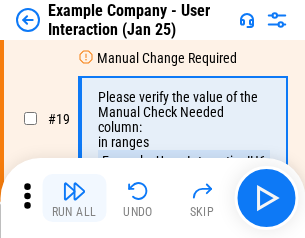click at bounding box center (74, 191) 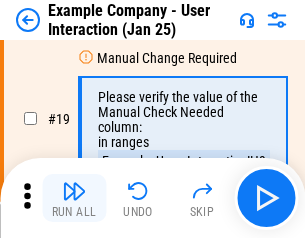 click at bounding box center [74, 191] 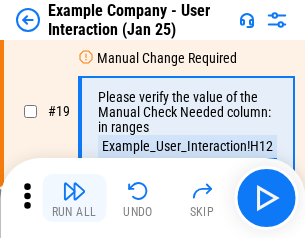 click at bounding box center [74, 191] 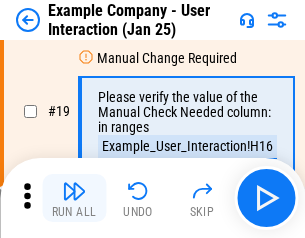 click at bounding box center (74, 191) 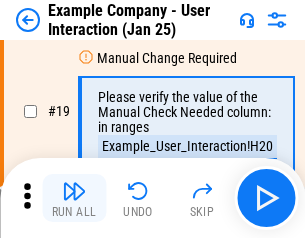 click at bounding box center (74, 191) 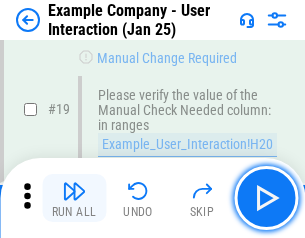 scroll, scrollTop: 537, scrollLeft: 0, axis: vertical 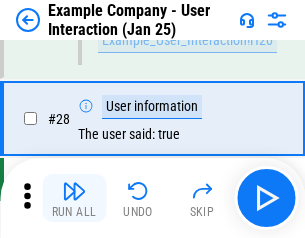 click at bounding box center (74, 191) 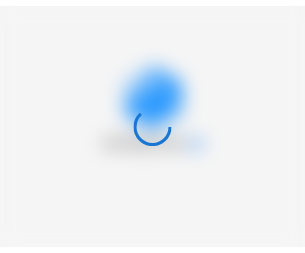 scroll, scrollTop: 0, scrollLeft: 0, axis: both 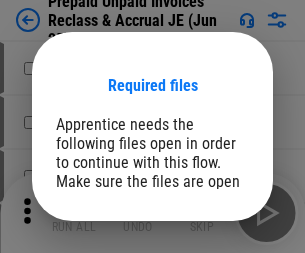 click on "Open" at bounding box center (209, 278) 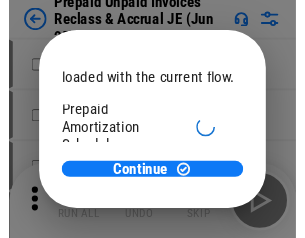 scroll, scrollTop: 119, scrollLeft: 0, axis: vertical 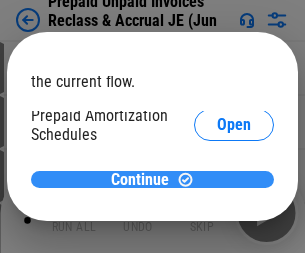 click on "Continue" at bounding box center [140, 180] 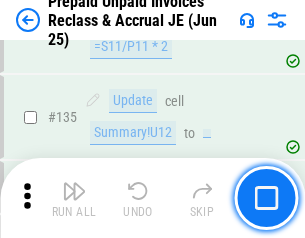 scroll, scrollTop: 2592, scrollLeft: 0, axis: vertical 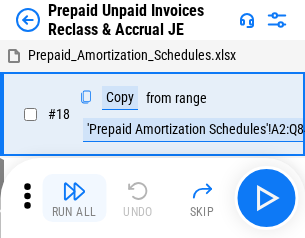 click at bounding box center [74, 191] 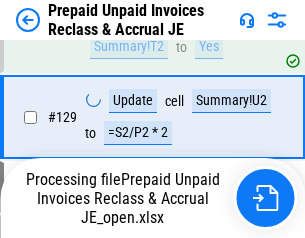 scroll, scrollTop: 1514, scrollLeft: 0, axis: vertical 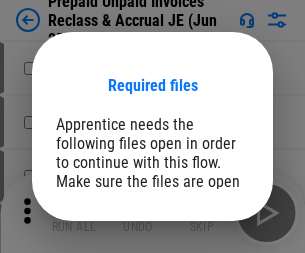 click on "Open" at bounding box center [209, 278] 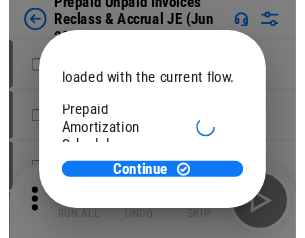 scroll, scrollTop: 119, scrollLeft: 0, axis: vertical 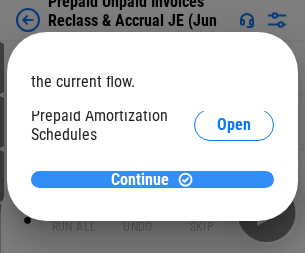 click on "Continue" at bounding box center (140, 180) 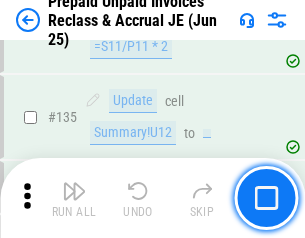 scroll, scrollTop: 2592, scrollLeft: 0, axis: vertical 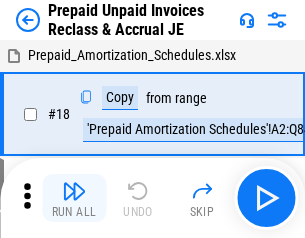 click at bounding box center [74, 191] 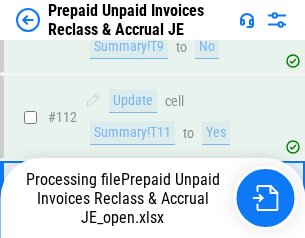 scroll, scrollTop: 1530, scrollLeft: 0, axis: vertical 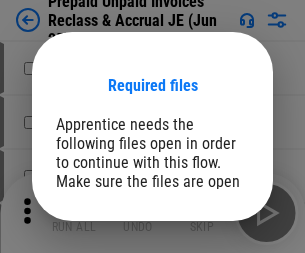 click on "Open" at bounding box center (209, 278) 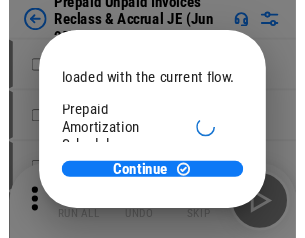scroll, scrollTop: 119, scrollLeft: 0, axis: vertical 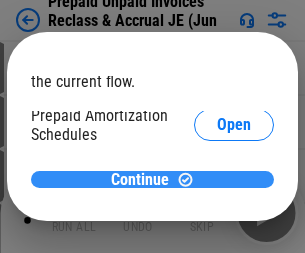 click on "Continue" at bounding box center [140, 180] 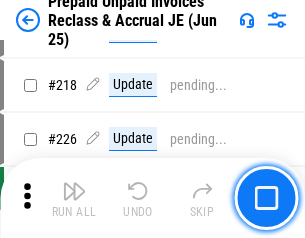 scroll, scrollTop: 2592, scrollLeft: 0, axis: vertical 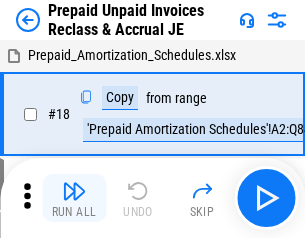 click at bounding box center (74, 191) 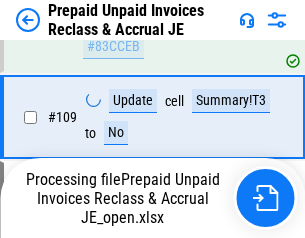 scroll, scrollTop: 1428, scrollLeft: 0, axis: vertical 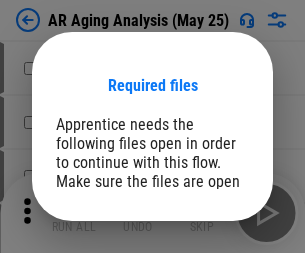 click on "Open" at bounding box center (209, 265) 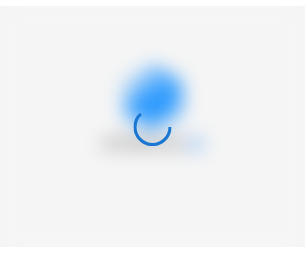 scroll, scrollTop: 0, scrollLeft: 0, axis: both 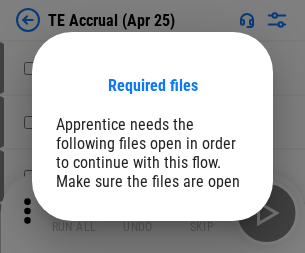 click on "Open" at bounding box center (209, 287) 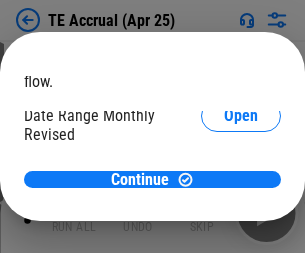 scroll, scrollTop: 119, scrollLeft: 0, axis: vertical 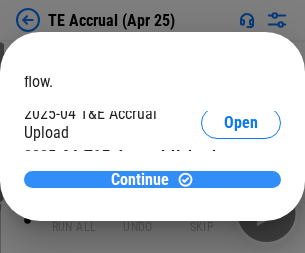 click on "Continue" at bounding box center (140, 180) 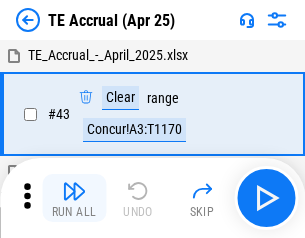click at bounding box center (74, 191) 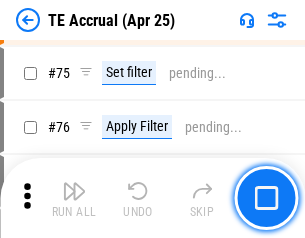 click at bounding box center (74, 191) 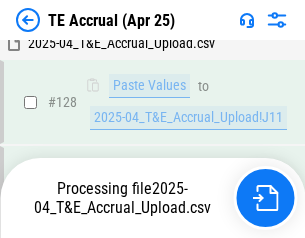 scroll, scrollTop: 4176, scrollLeft: 0, axis: vertical 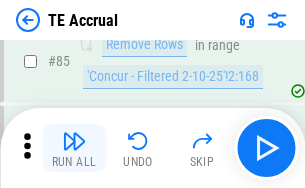 click at bounding box center (74, 141) 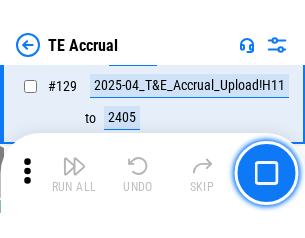 scroll, scrollTop: 4178, scrollLeft: 0, axis: vertical 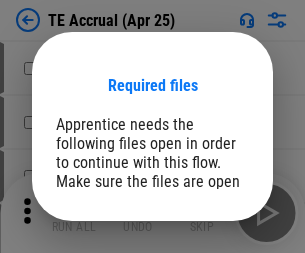 click on "Open" at bounding box center (209, 287) 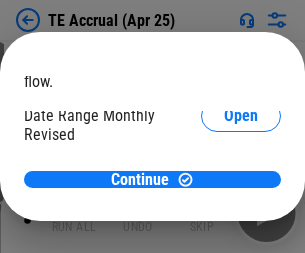 scroll, scrollTop: 119, scrollLeft: 0, axis: vertical 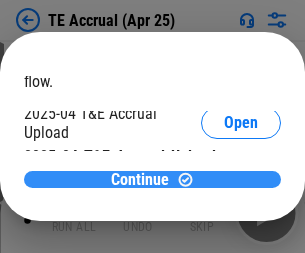 click on "Continue" at bounding box center (140, 180) 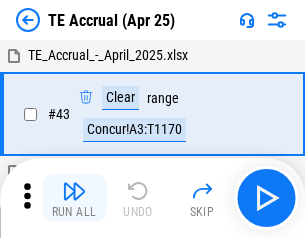 click at bounding box center (74, 191) 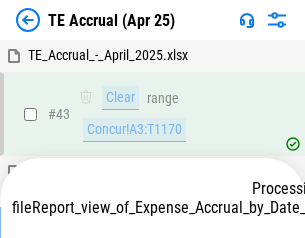 scroll, scrollTop: 115, scrollLeft: 0, axis: vertical 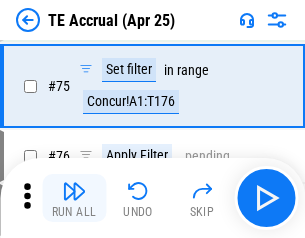 click at bounding box center [74, 191] 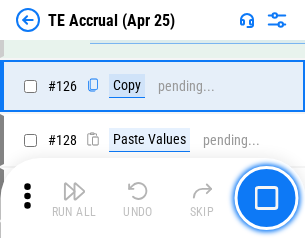 scroll, scrollTop: 3928, scrollLeft: 0, axis: vertical 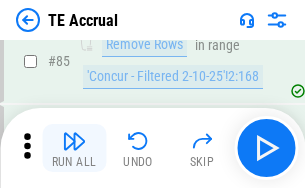 click at bounding box center [74, 141] 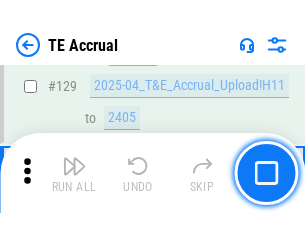 scroll, scrollTop: 4178, scrollLeft: 0, axis: vertical 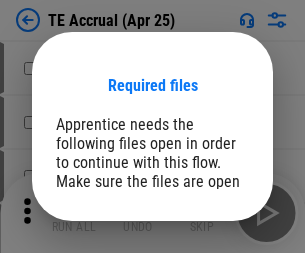 click on "Open" at bounding box center [209, 287] 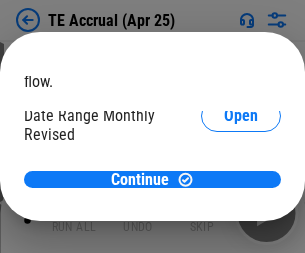 scroll, scrollTop: 119, scrollLeft: 0, axis: vertical 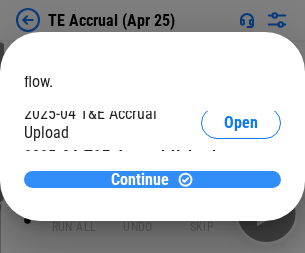 click on "Continue" at bounding box center (140, 180) 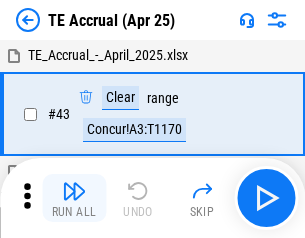 click at bounding box center [74, 191] 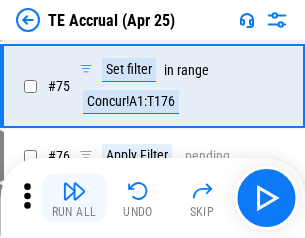 click at bounding box center (74, 191) 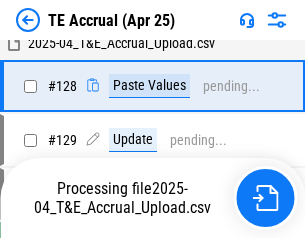 scroll, scrollTop: 4046, scrollLeft: 0, axis: vertical 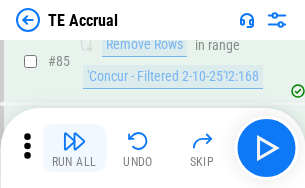 click at bounding box center (74, 141) 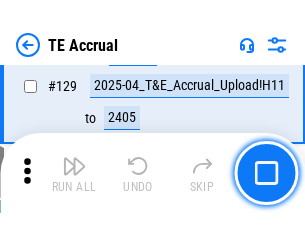 scroll, scrollTop: 4178, scrollLeft: 0, axis: vertical 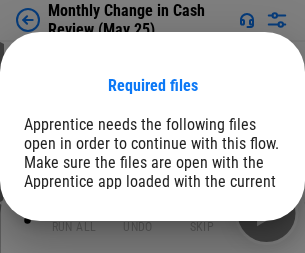 click on "Open" at bounding box center [241, 246] 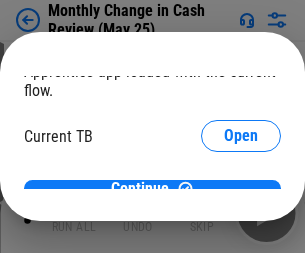 click on "Open" at bounding box center (241, 197) 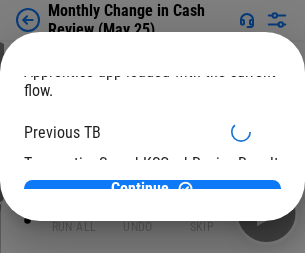 scroll, scrollTop: 65, scrollLeft: 0, axis: vertical 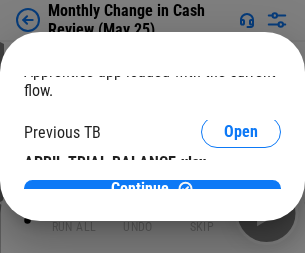 click on "Open" at bounding box center (326, 193) 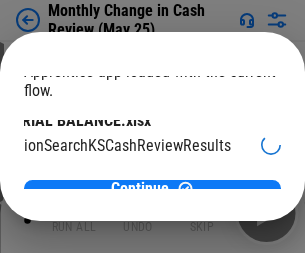 scroll, scrollTop: 126, scrollLeft: 80, axis: both 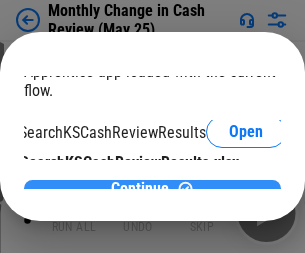click on "Continue" at bounding box center [140, 189] 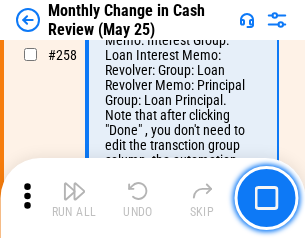 scroll, scrollTop: 5369, scrollLeft: 0, axis: vertical 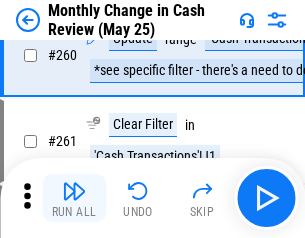 click at bounding box center [74, 191] 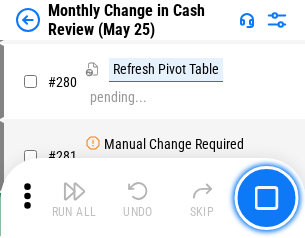 scroll, scrollTop: 6051, scrollLeft: 0, axis: vertical 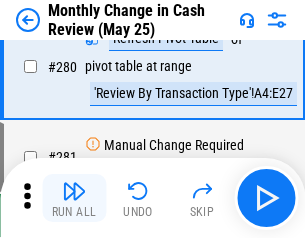 click at bounding box center [74, 191] 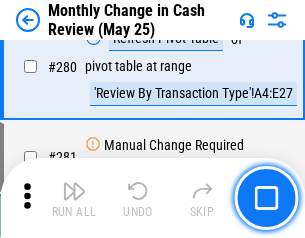 scroll, scrollTop: 6194, scrollLeft: 0, axis: vertical 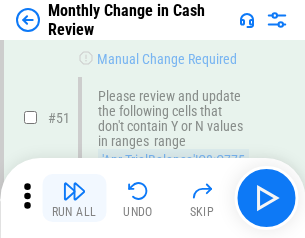 click at bounding box center [74, 191] 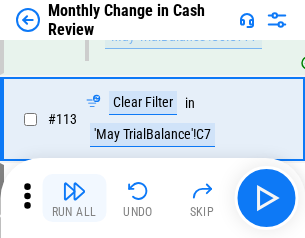 click at bounding box center [74, 191] 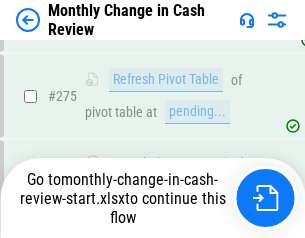 scroll, scrollTop: 6028, scrollLeft: 0, axis: vertical 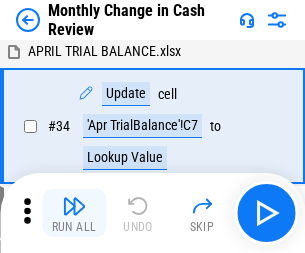 click at bounding box center (74, 206) 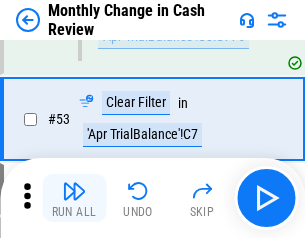 click at bounding box center (74, 191) 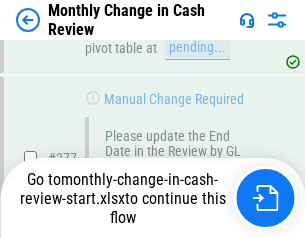scroll, scrollTop: 6028, scrollLeft: 0, axis: vertical 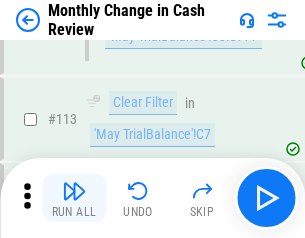 click at bounding box center (74, 191) 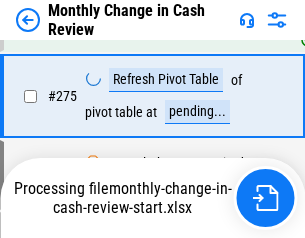 scroll, scrollTop: 6028, scrollLeft: 0, axis: vertical 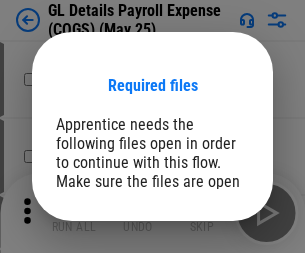 click on "Open" at bounding box center [209, 306] 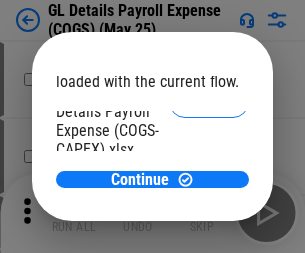 click on "Open" at bounding box center (209, 274) 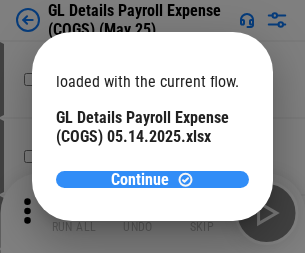 click on "Continue" at bounding box center (140, 180) 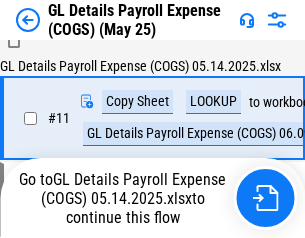 scroll, scrollTop: 101, scrollLeft: 0, axis: vertical 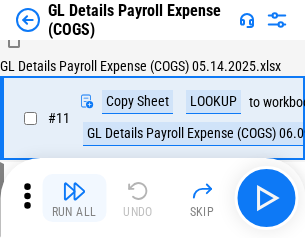 click at bounding box center [74, 191] 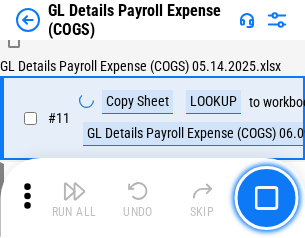 scroll, scrollTop: 101, scrollLeft: 0, axis: vertical 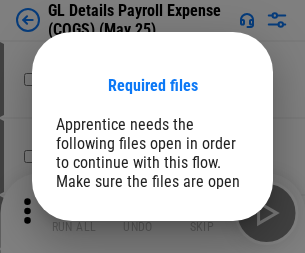 click on "Open" at bounding box center [209, 306] 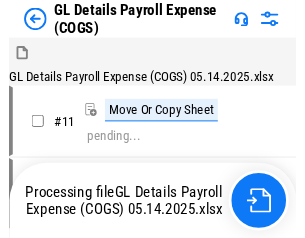 scroll, scrollTop: 15, scrollLeft: 0, axis: vertical 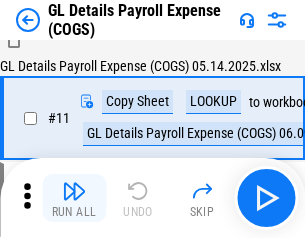 click at bounding box center [74, 191] 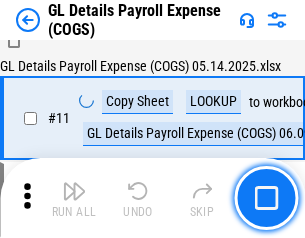 scroll, scrollTop: 101, scrollLeft: 0, axis: vertical 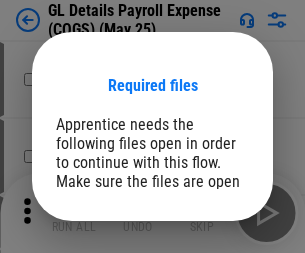 click on "Open" at bounding box center (209, 306) 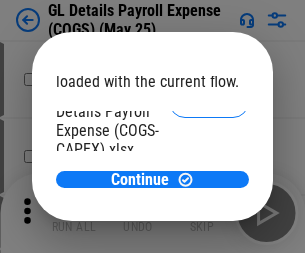 click on "Open" at bounding box center [209, 274] 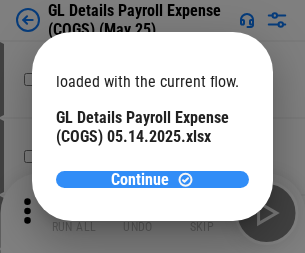 click on "Continue" at bounding box center [140, 180] 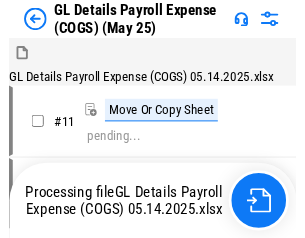 scroll, scrollTop: 15, scrollLeft: 0, axis: vertical 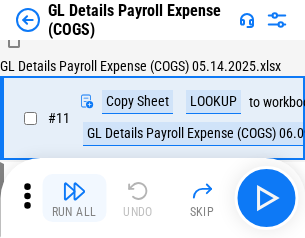 click at bounding box center [74, 191] 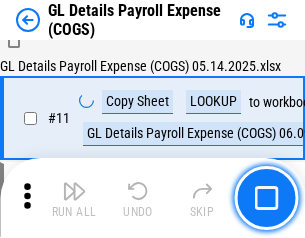 scroll, scrollTop: 101, scrollLeft: 0, axis: vertical 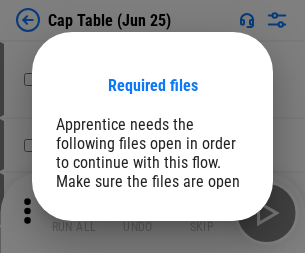 click on "Open" at bounding box center (209, 268) 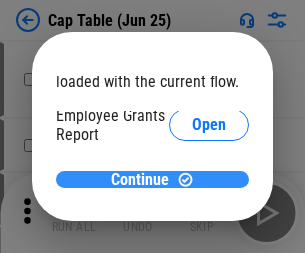 click on "Continue" at bounding box center [140, 180] 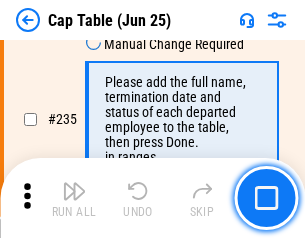 scroll, scrollTop: 8402, scrollLeft: 0, axis: vertical 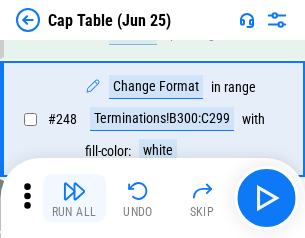 click at bounding box center [74, 191] 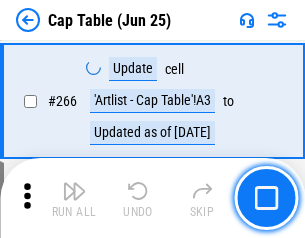 scroll, scrollTop: 9428, scrollLeft: 0, axis: vertical 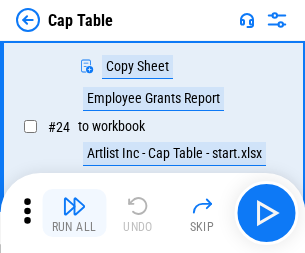click at bounding box center [74, 206] 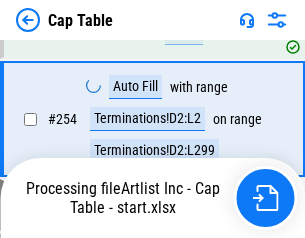 scroll, scrollTop: 9046, scrollLeft: 0, axis: vertical 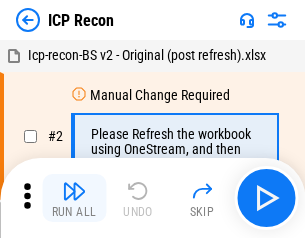 click at bounding box center (74, 191) 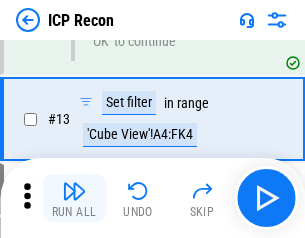 click at bounding box center (74, 191) 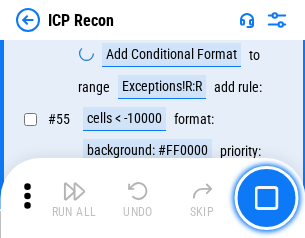 scroll, scrollTop: 1743, scrollLeft: 0, axis: vertical 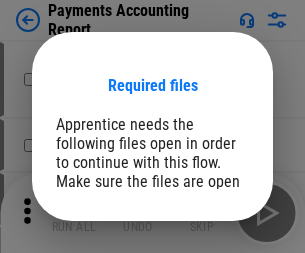 click on "Open" at bounding box center [209, 265] 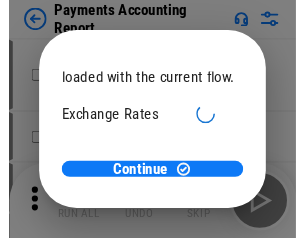 scroll, scrollTop: 119, scrollLeft: 0, axis: vertical 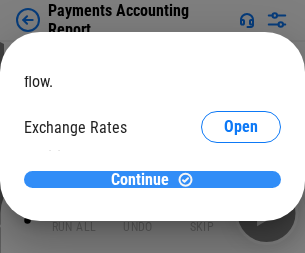 click on "Continue" at bounding box center [140, 180] 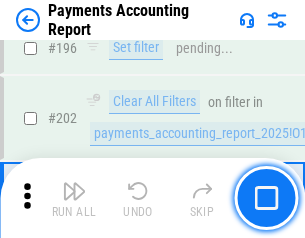 scroll, scrollTop: 6028, scrollLeft: 0, axis: vertical 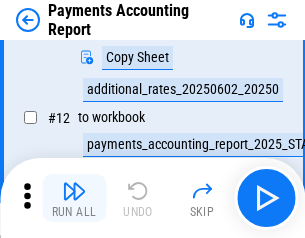 click at bounding box center [74, 191] 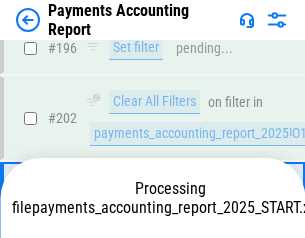 scroll, scrollTop: 6028, scrollLeft: 0, axis: vertical 